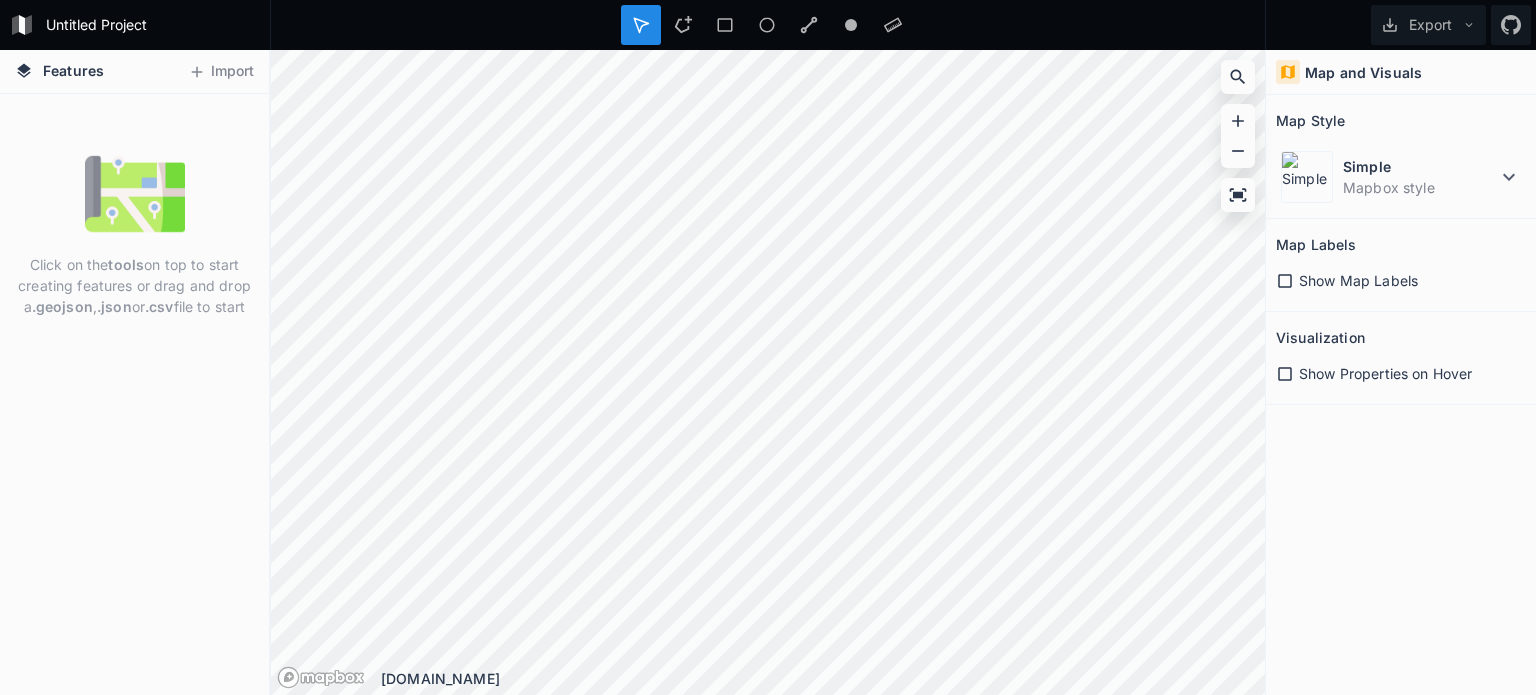 scroll, scrollTop: 0, scrollLeft: 0, axis: both 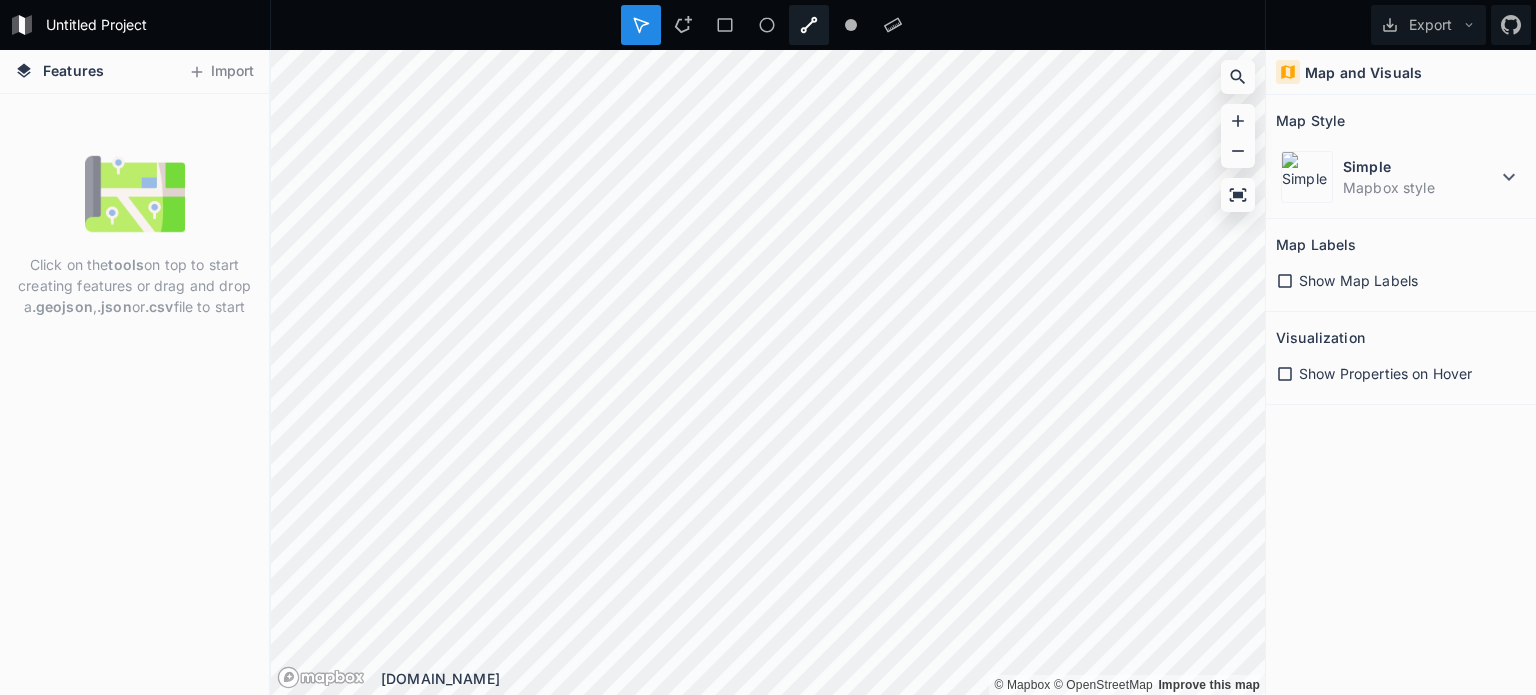 click 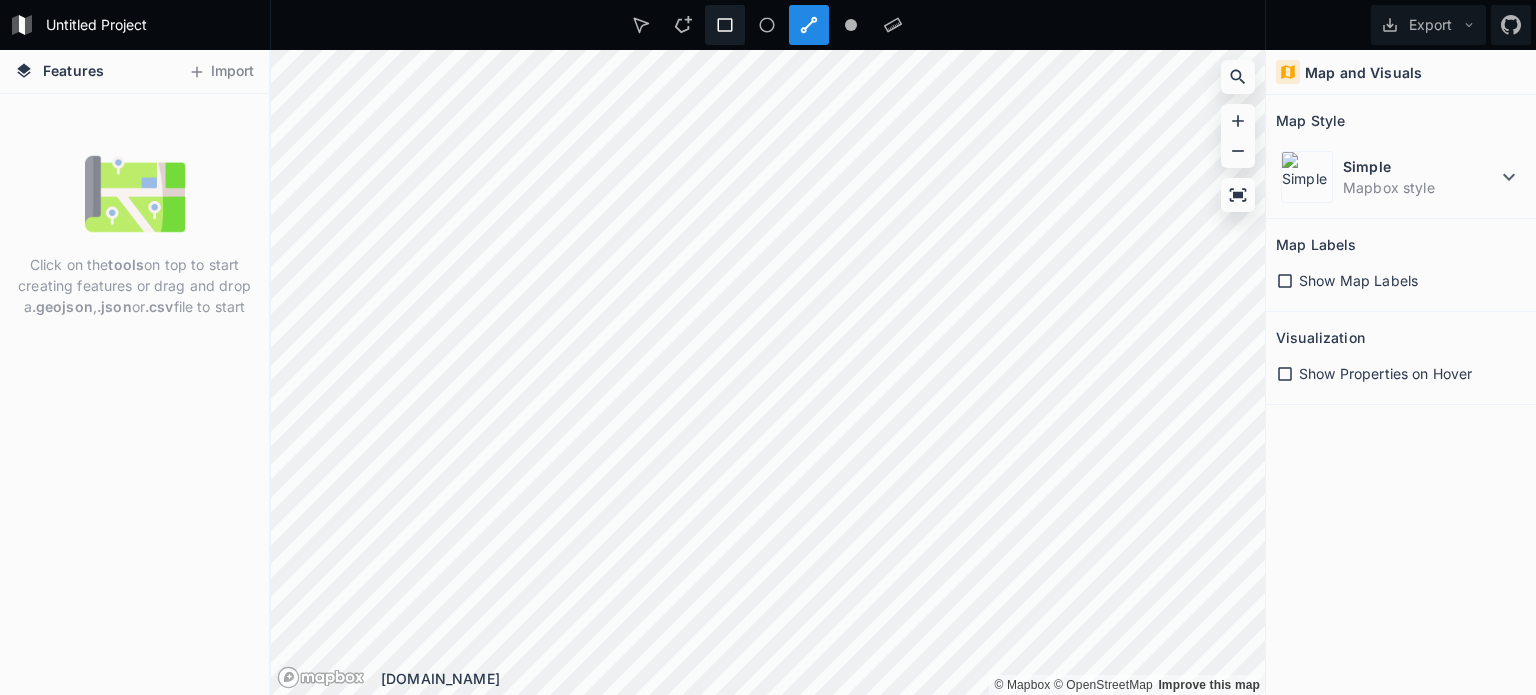 click 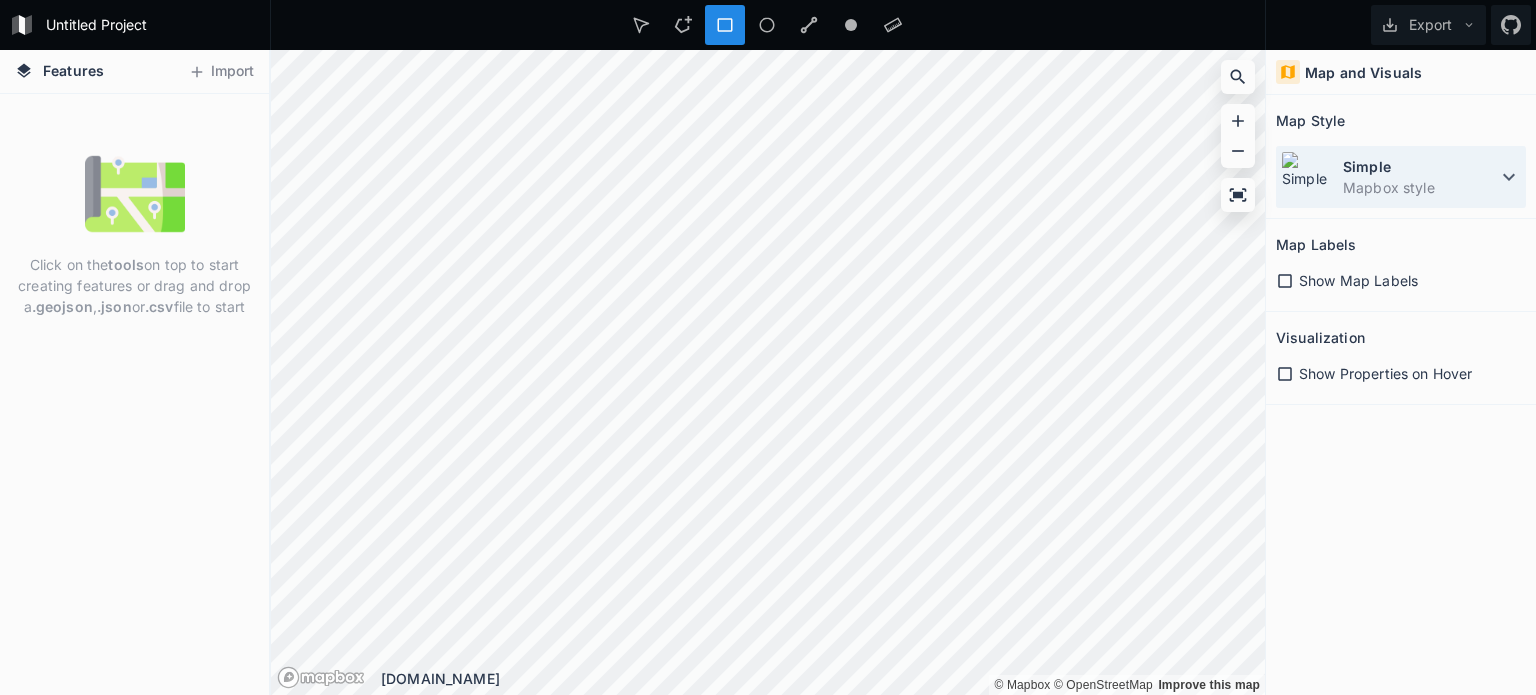 click on "Simple" at bounding box center [1420, 166] 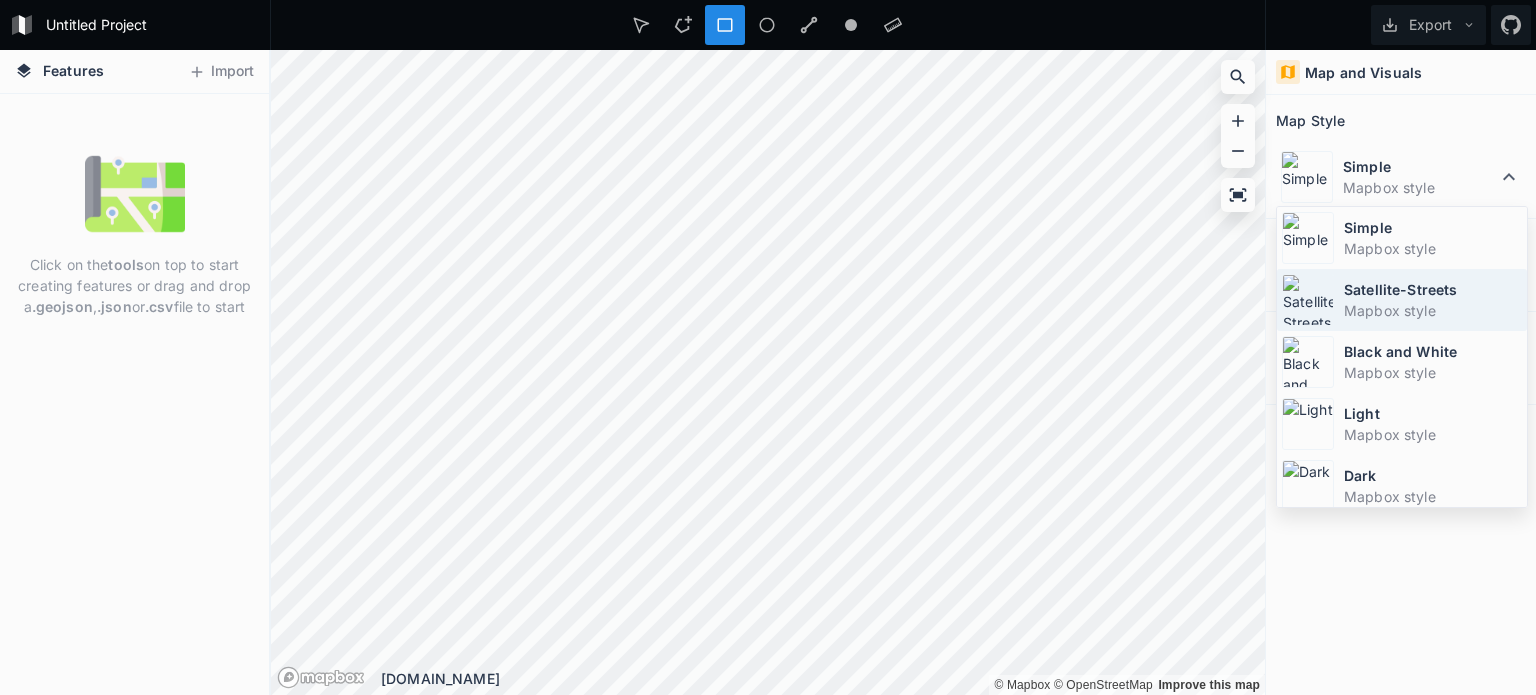 click on "Satellite-Streets" at bounding box center [1433, 289] 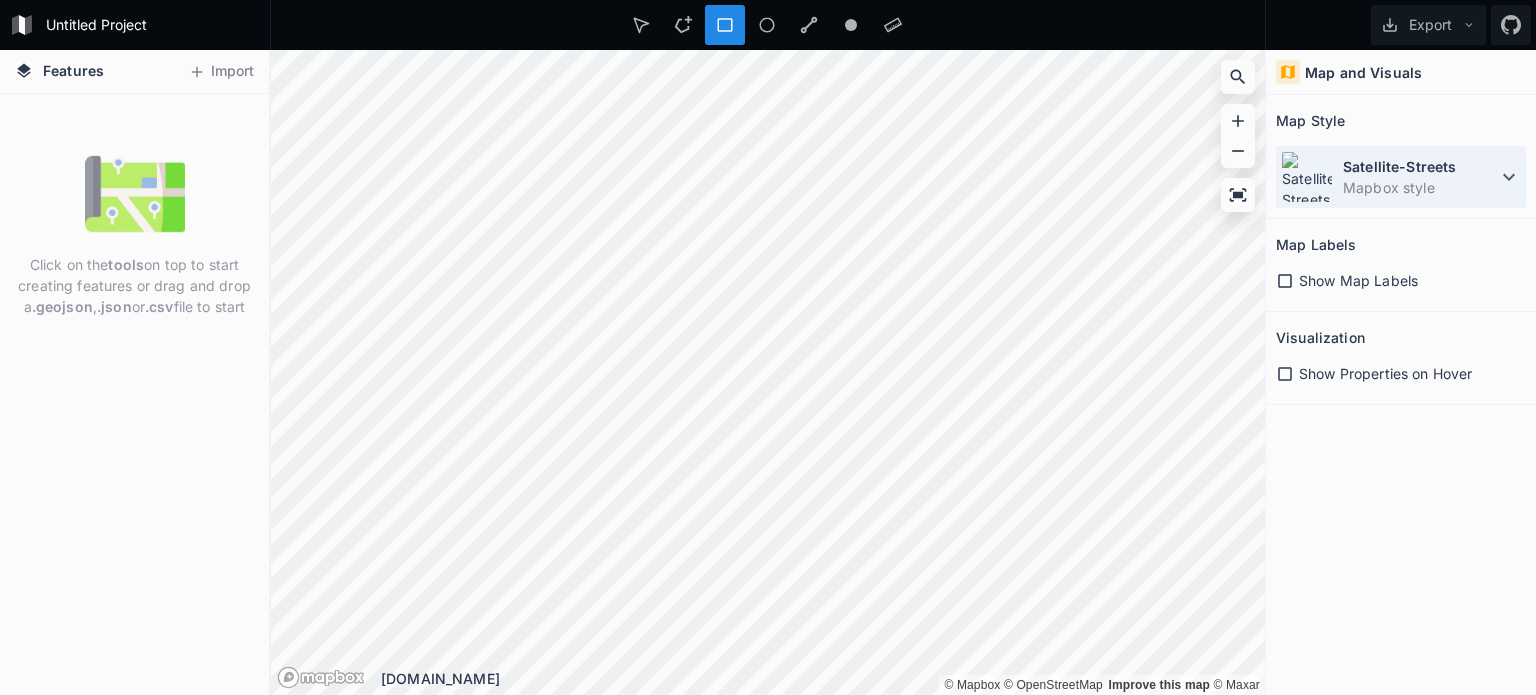 click on "Mapbox style" at bounding box center (1420, 187) 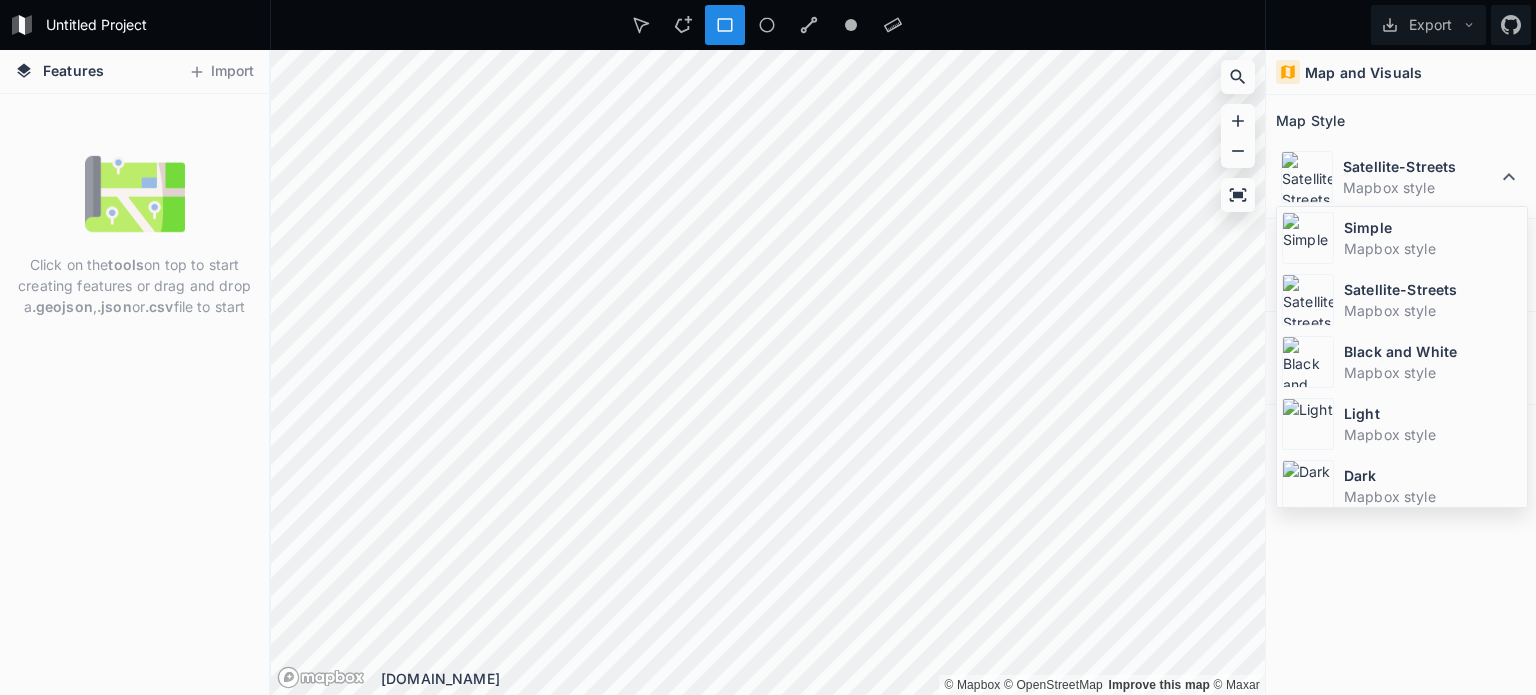 click on "Simple" at bounding box center (1433, 227) 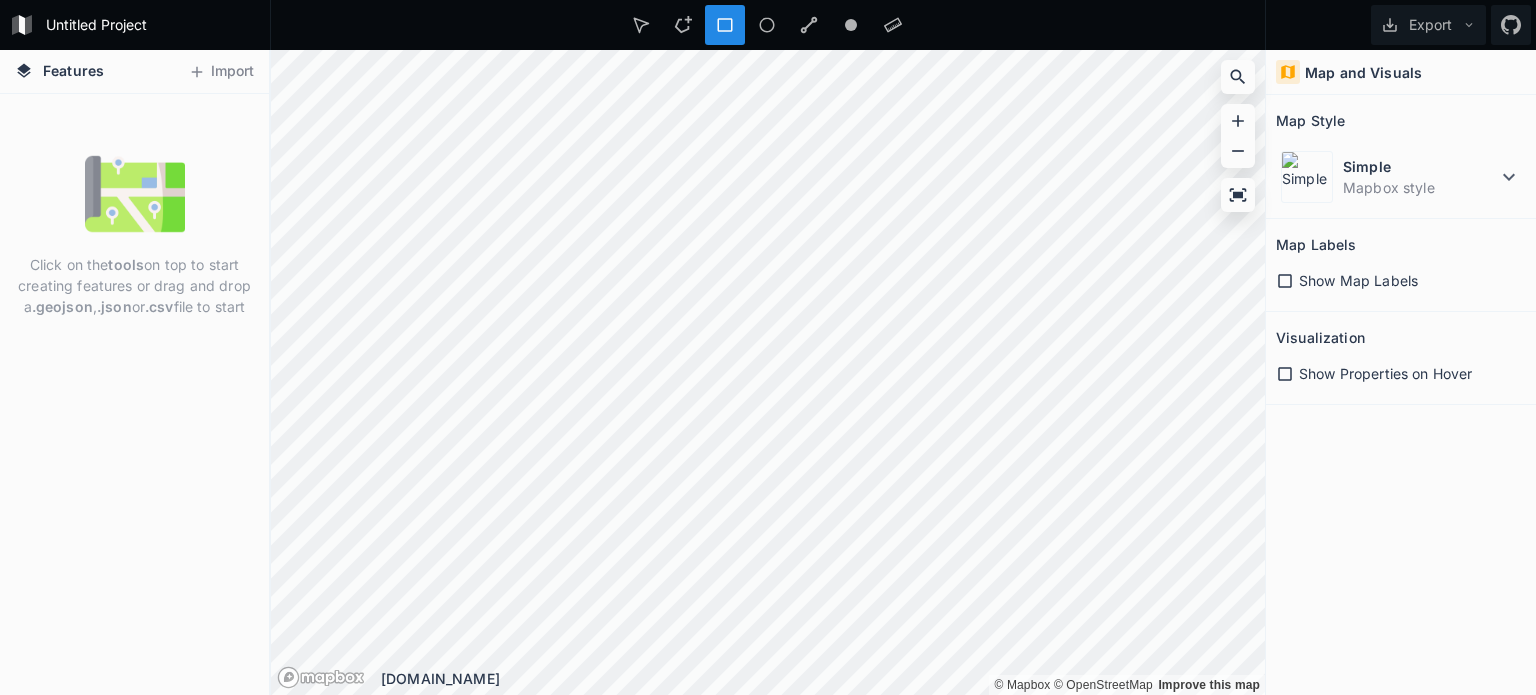 click on "Untitled Project  Export  Features  Import   Click on the  tools  on top to start creating features or drag and drop a  .geojson ,  .json or  .csv  file to start  © Mapbox   © OpenStreetMap   Improve this map © Mapbox   © OpenStreetMap   Improve this map [DOMAIN_NAME] Map and Visuals Map Style Simple Mapbox style Map Labels Show Map Labels Visualization Show Properties on Hover" at bounding box center (768, 347) 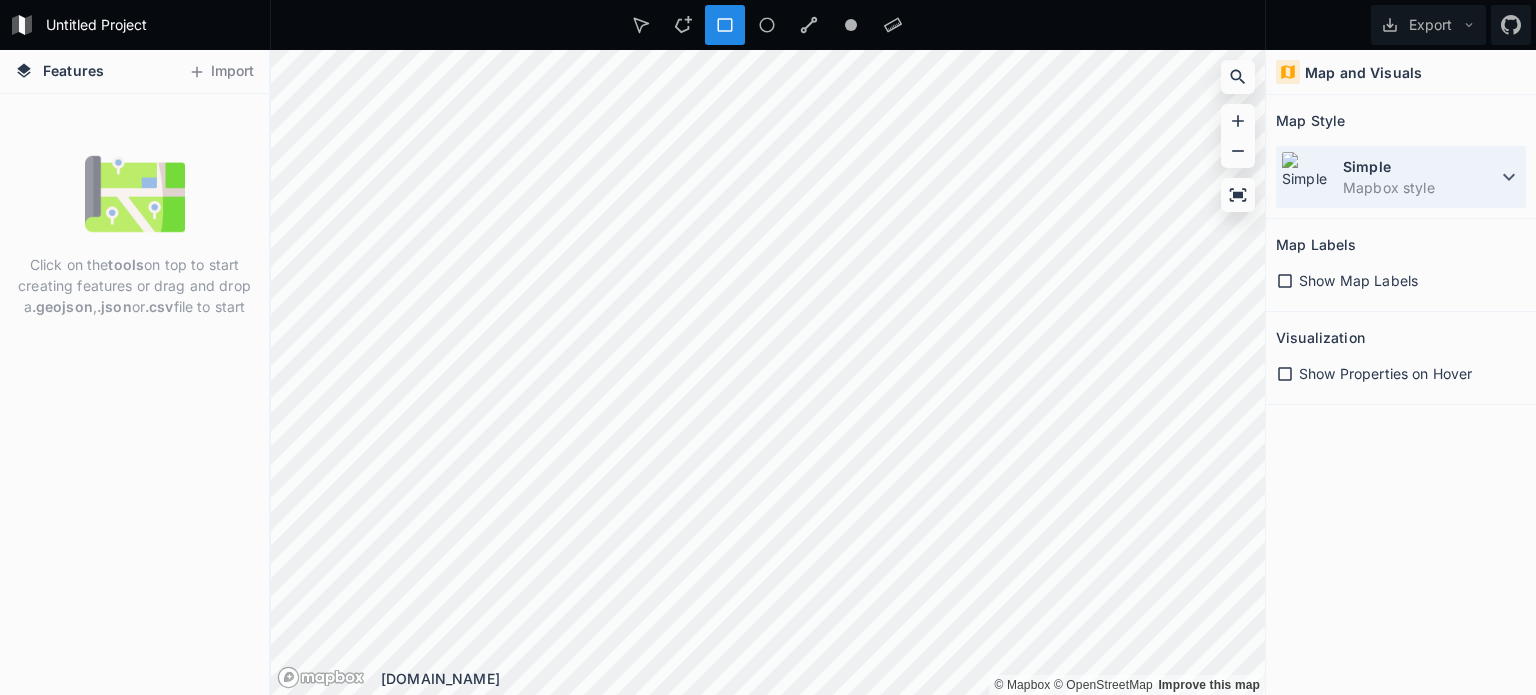 click on "Mapbox style" at bounding box center (1420, 187) 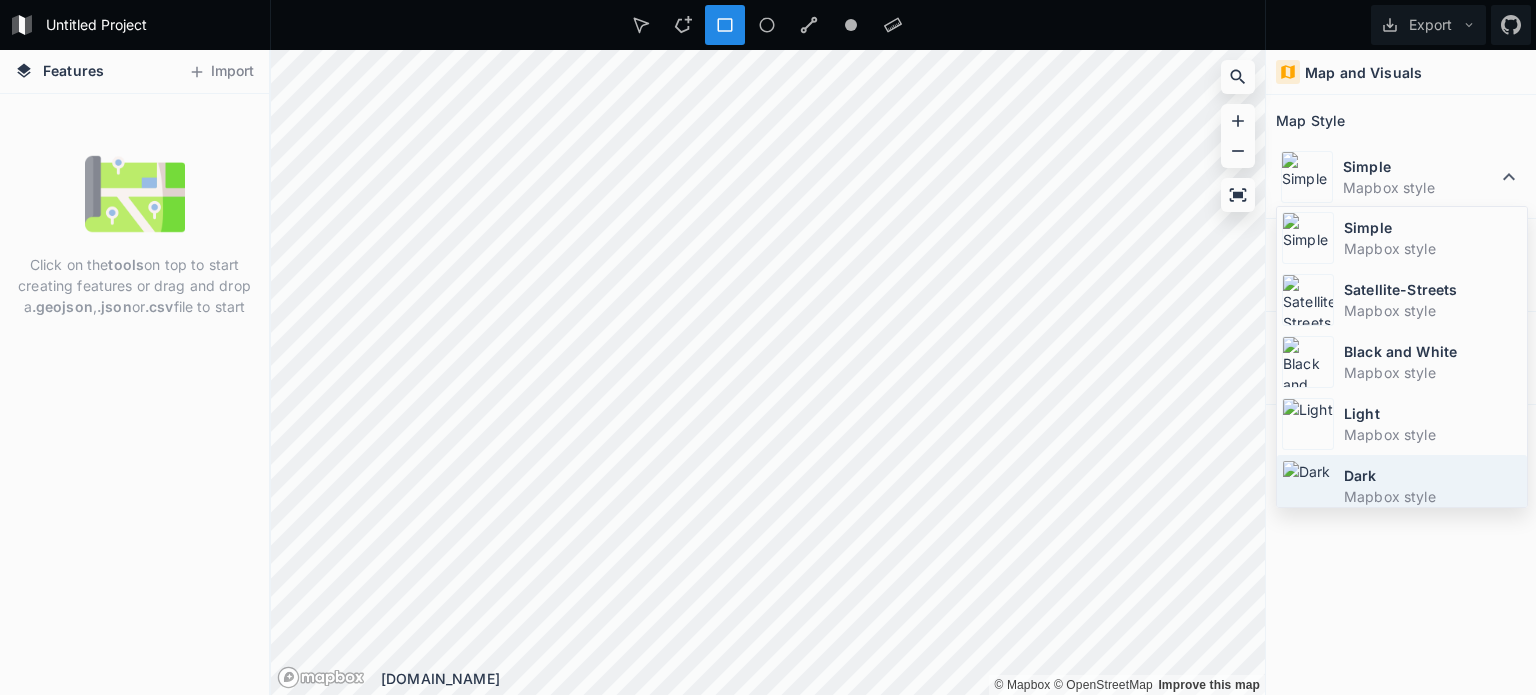 click on "Dark" at bounding box center (1433, 475) 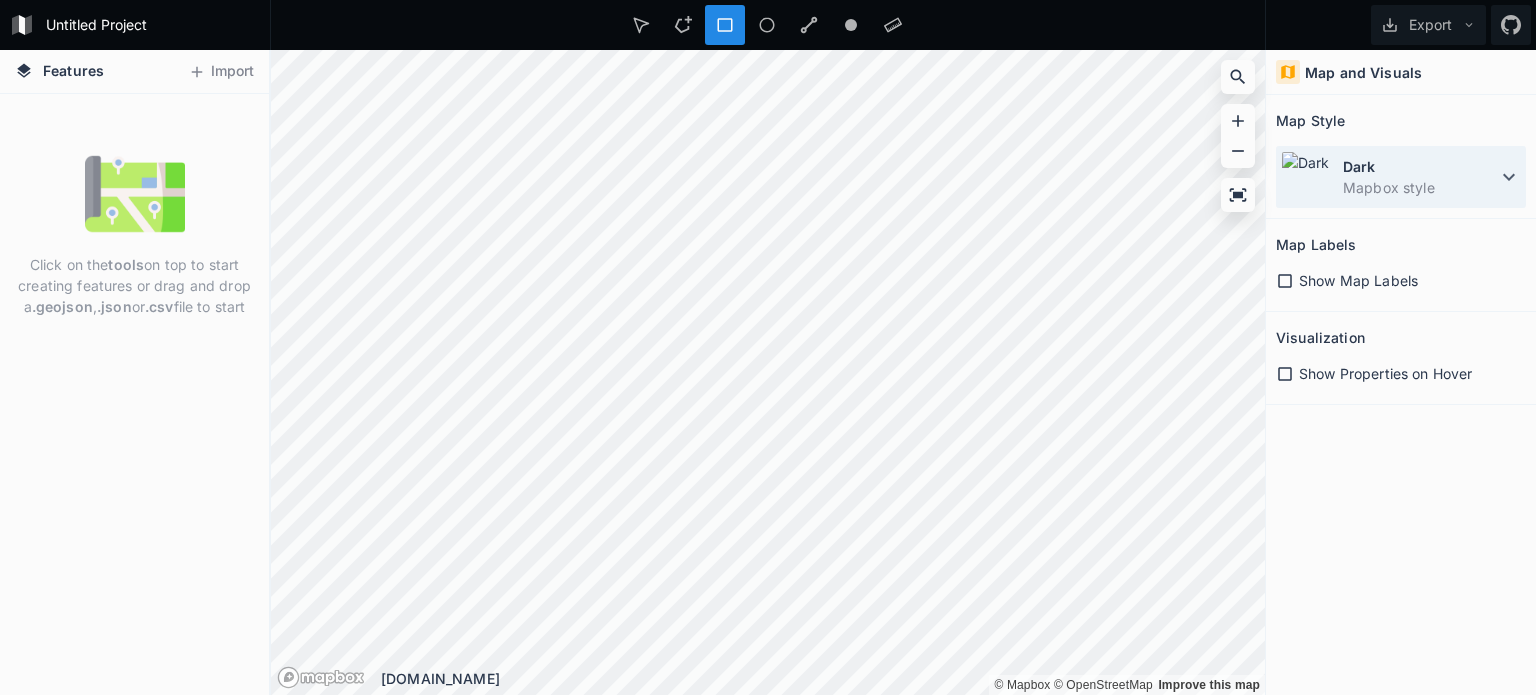click on "Mapbox style" at bounding box center [1420, 187] 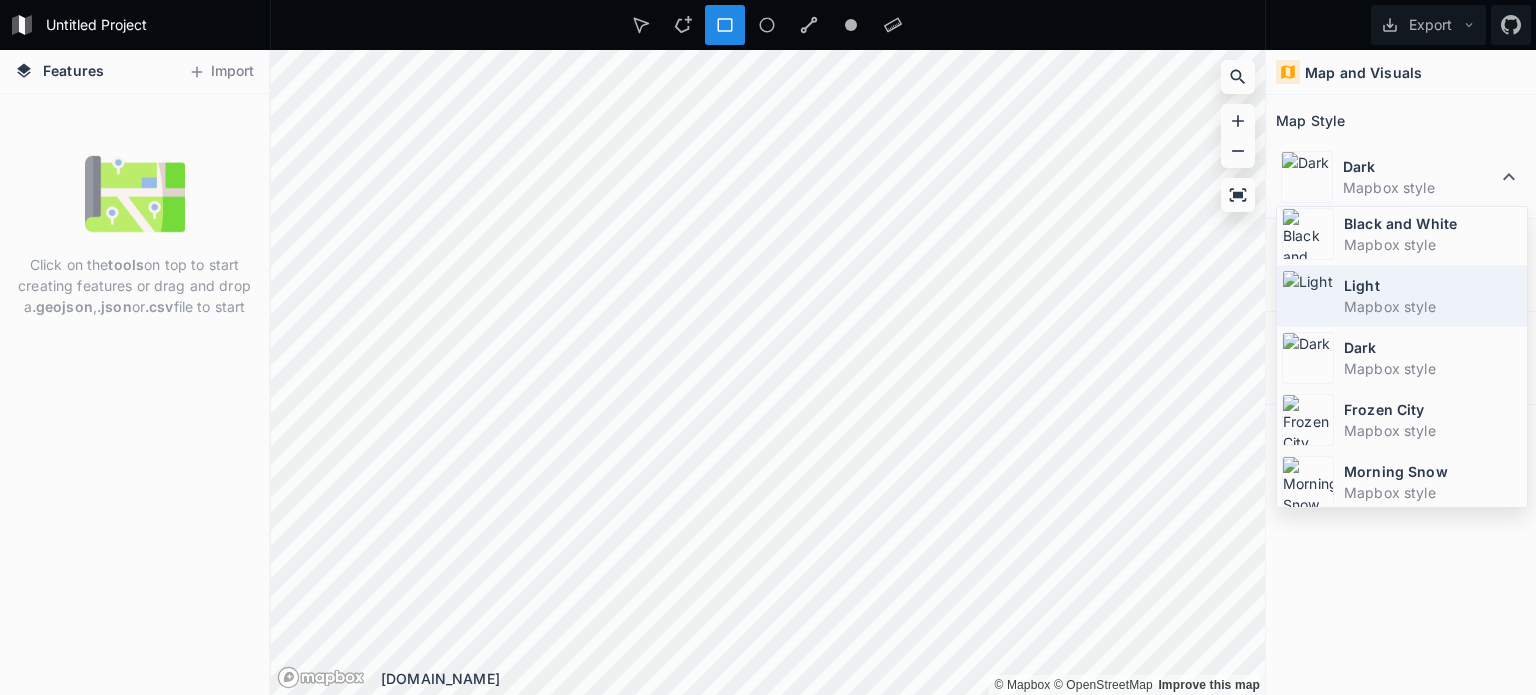 scroll, scrollTop: 131, scrollLeft: 0, axis: vertical 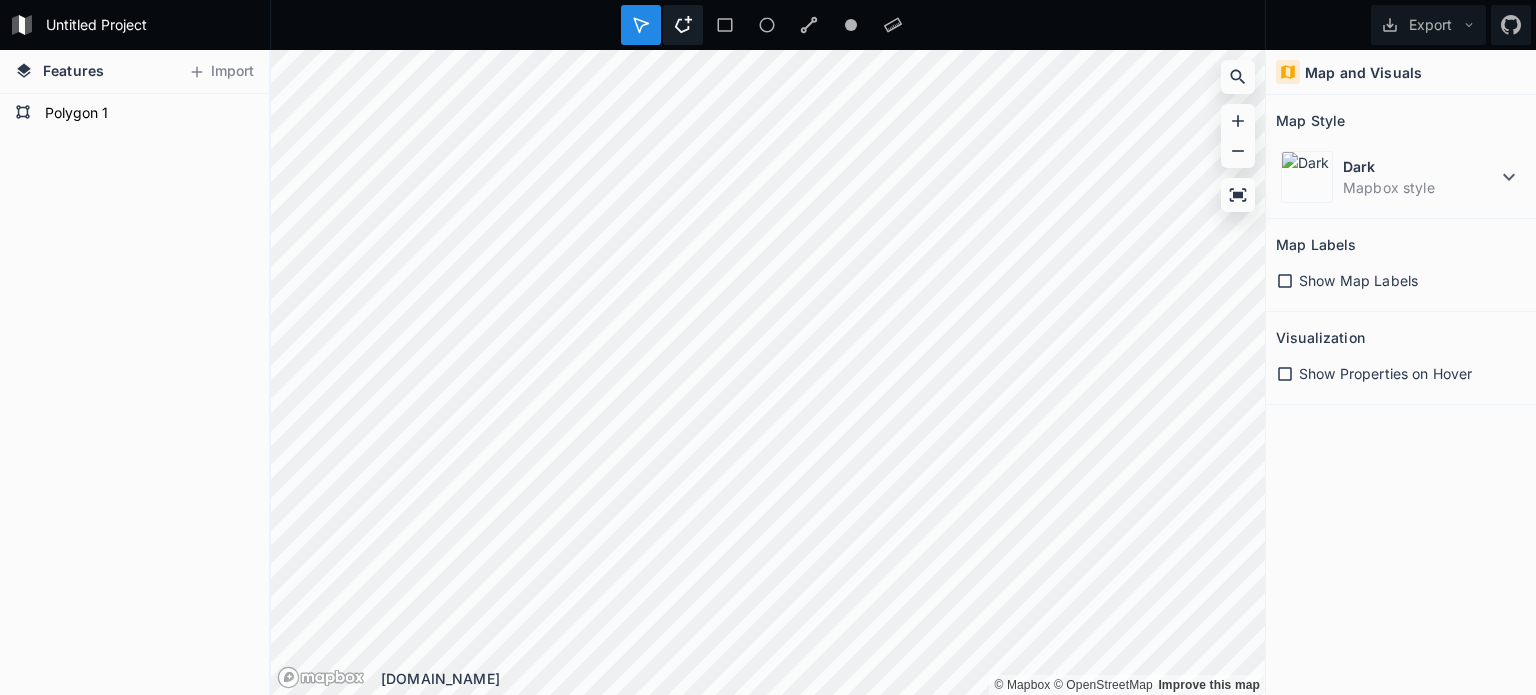 click 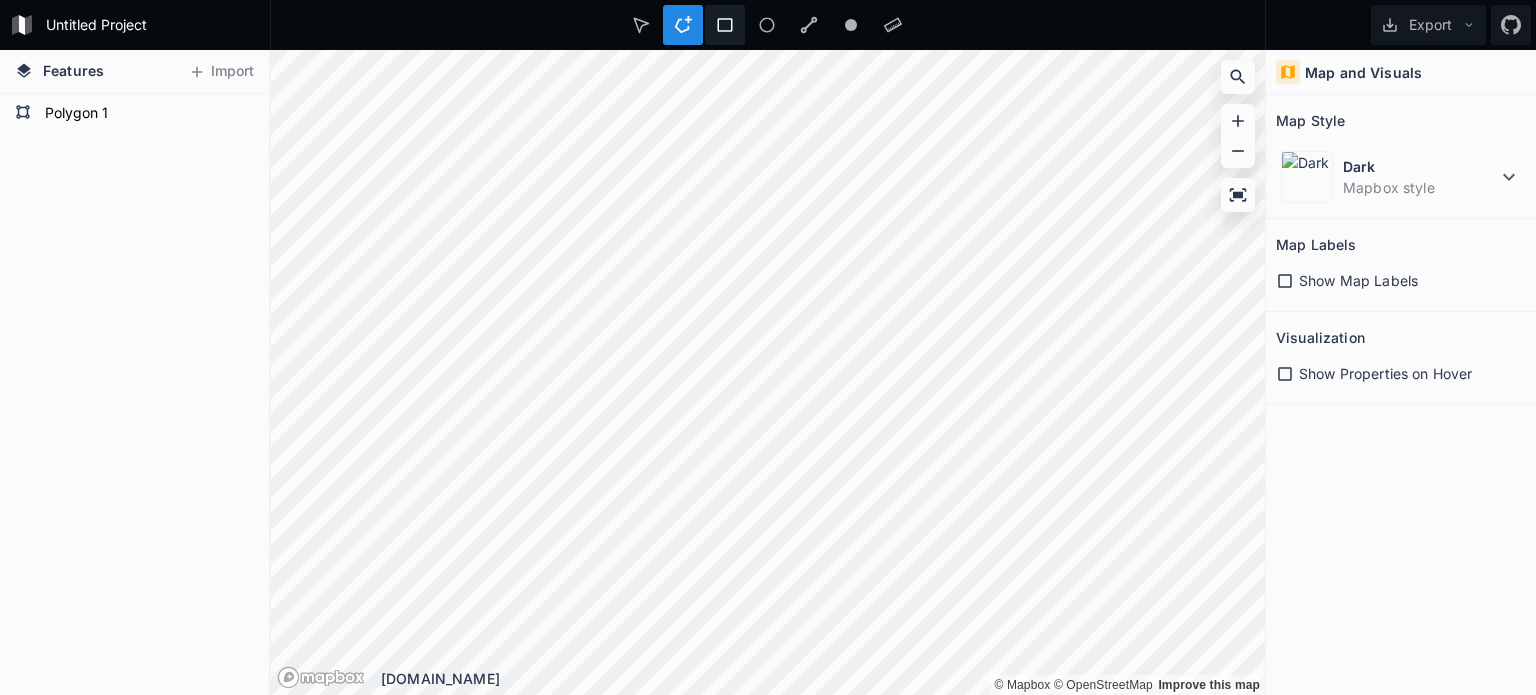 click 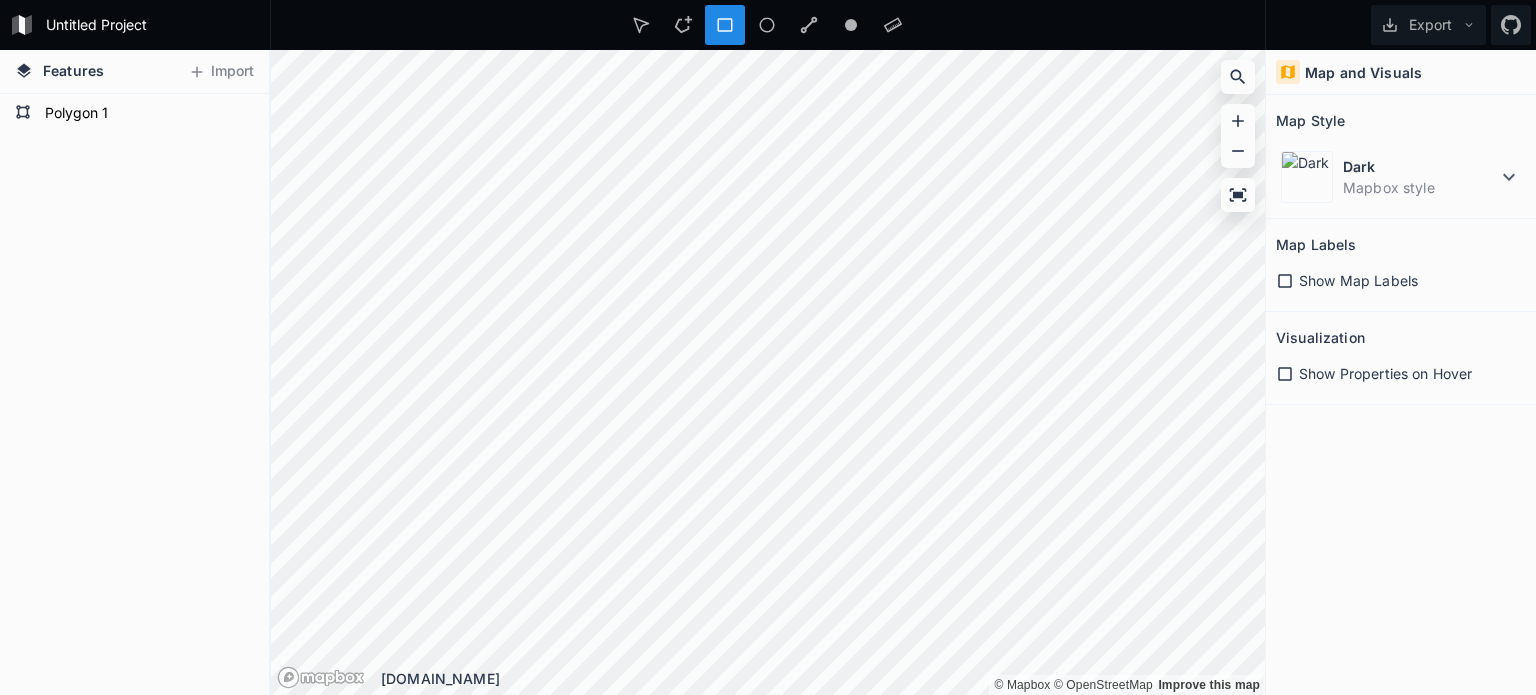 click at bounding box center (768, 25) 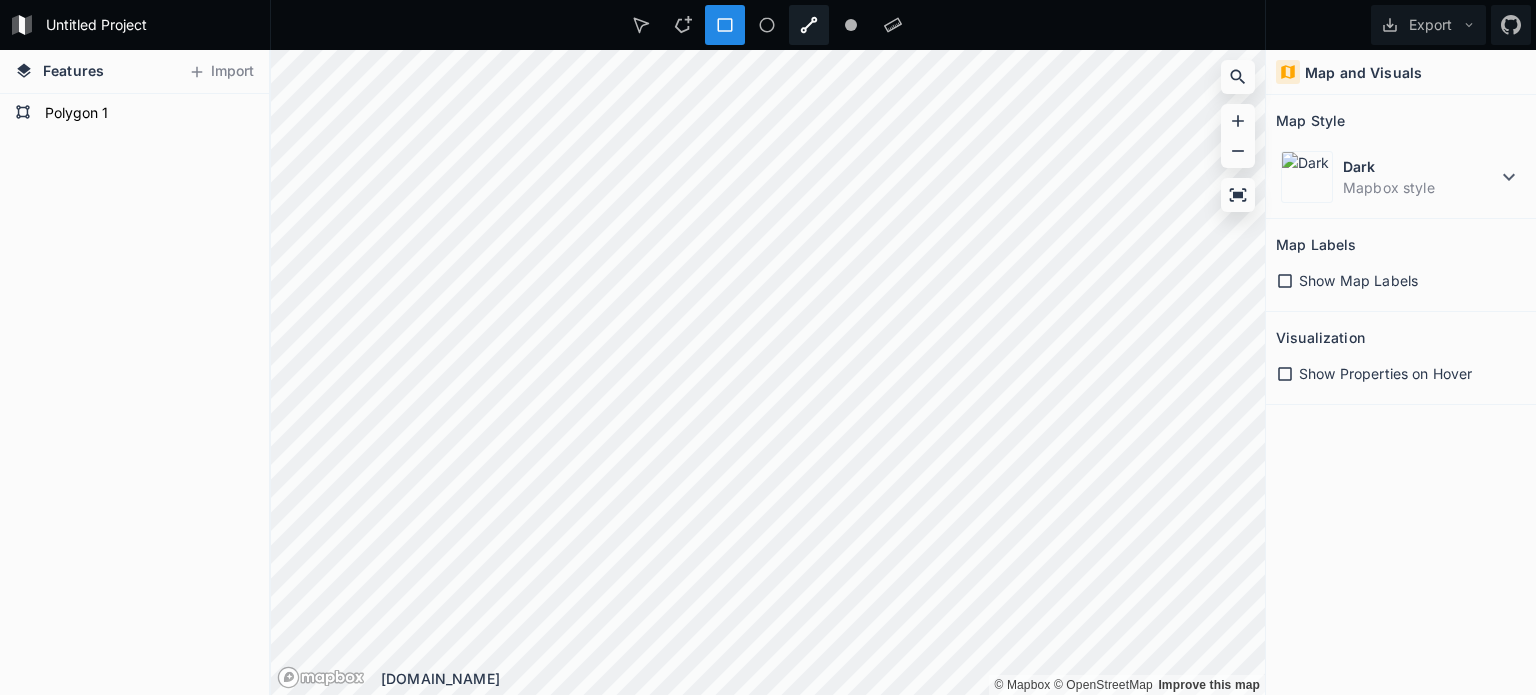 click 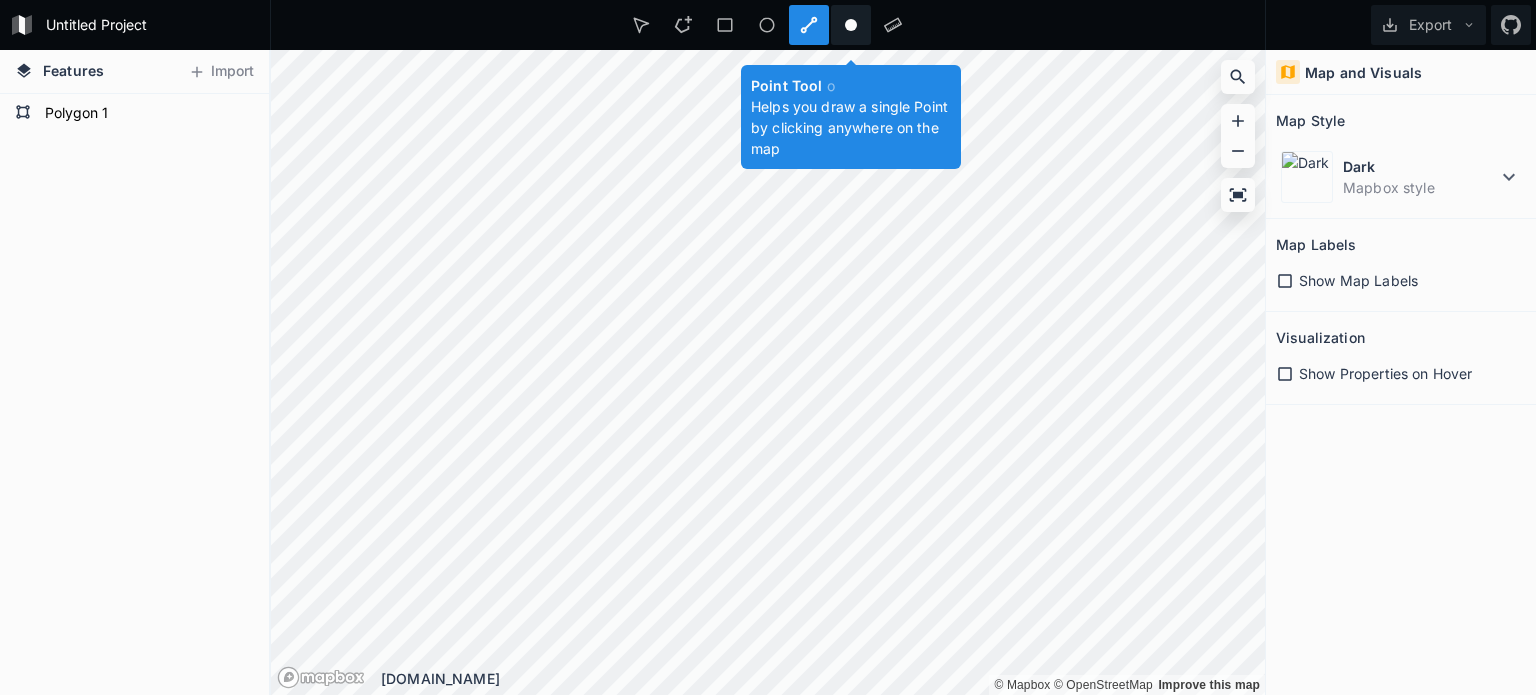 click 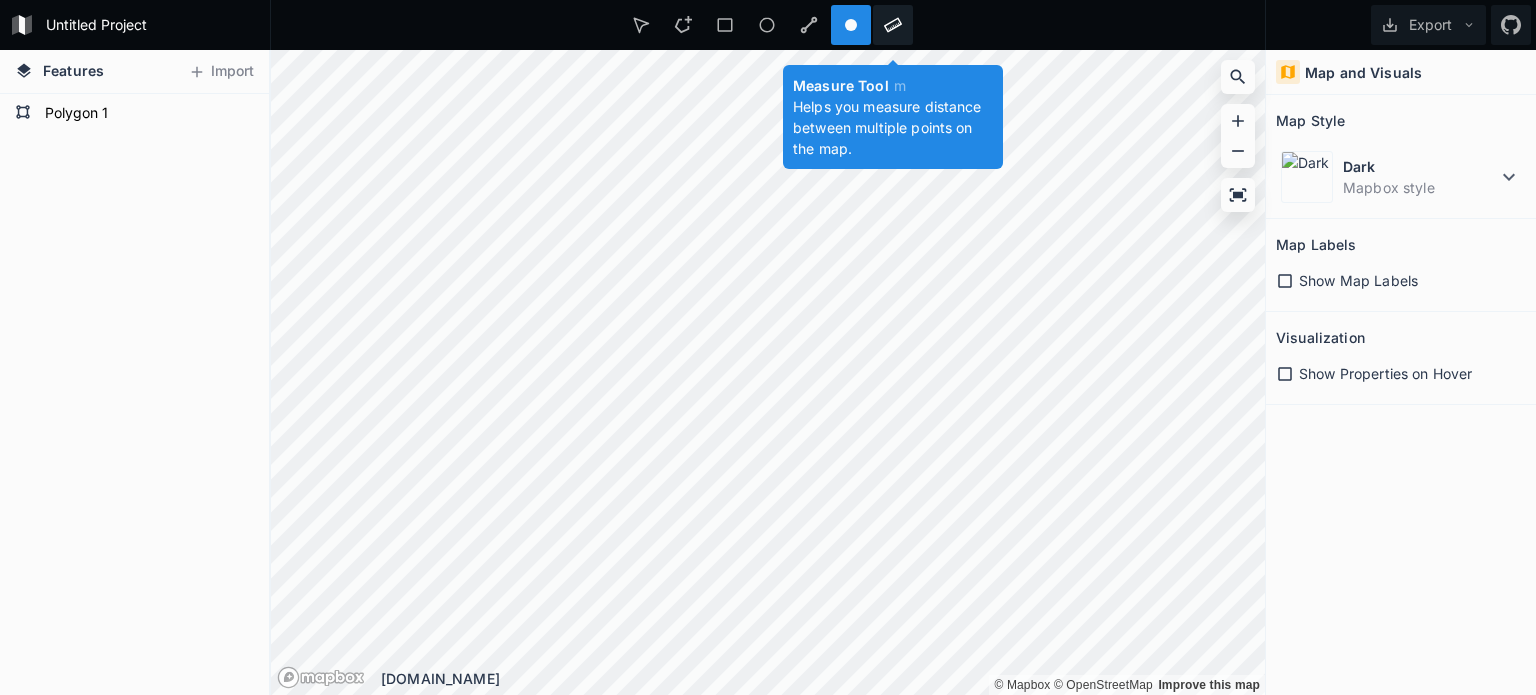click 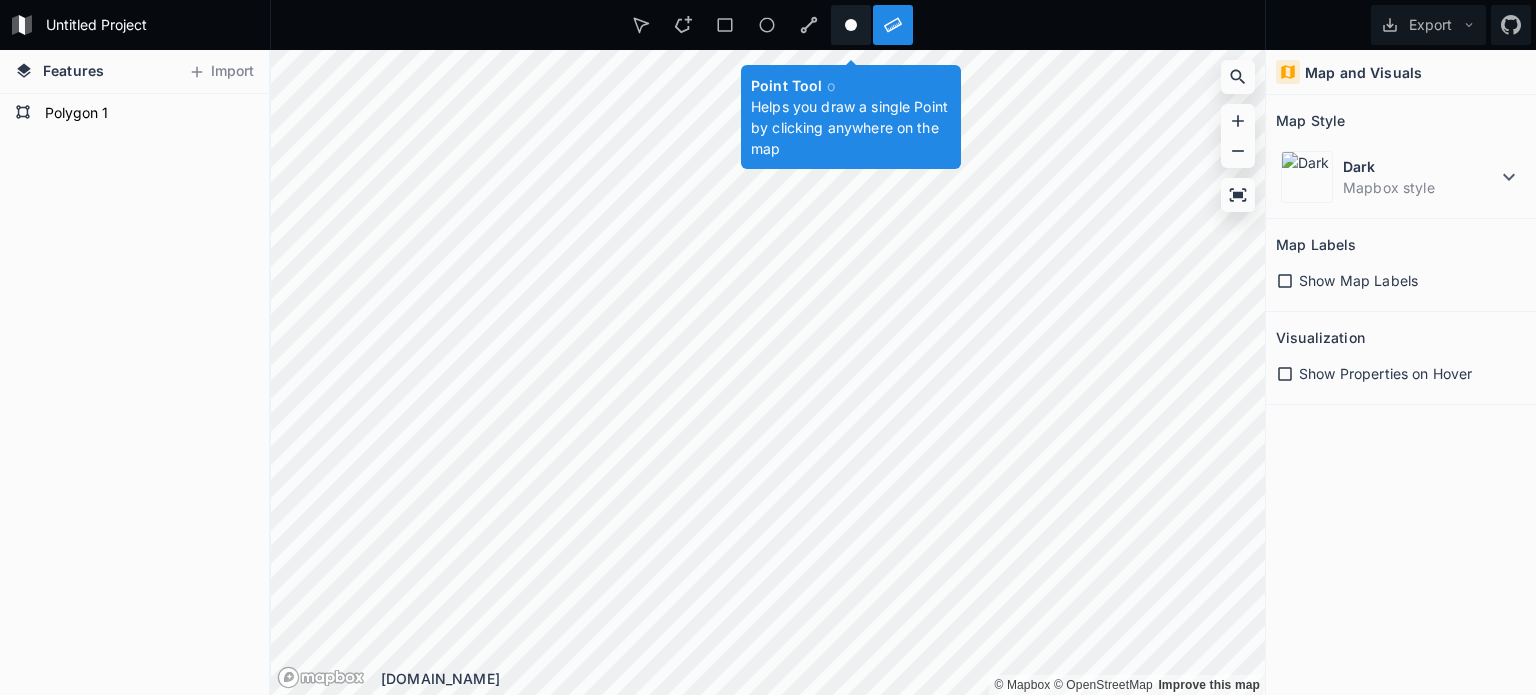 click 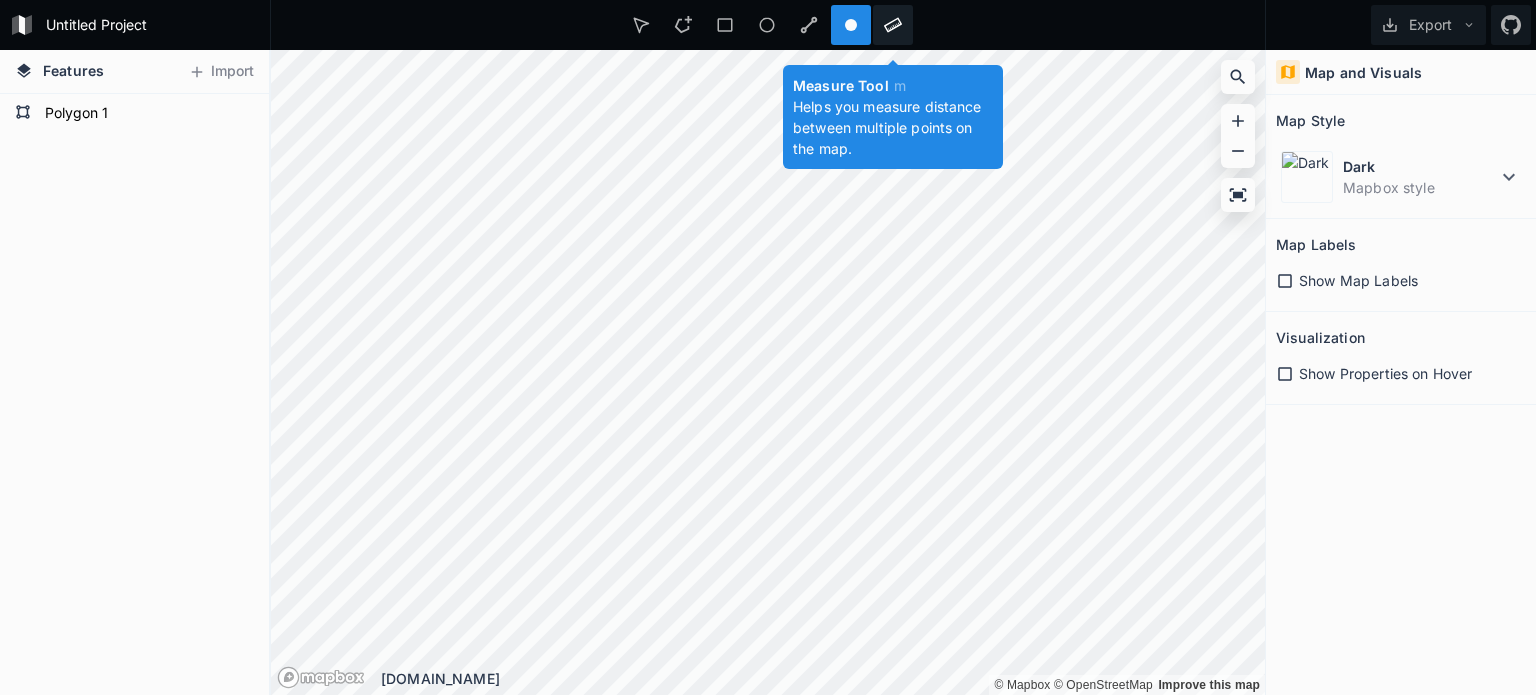 click 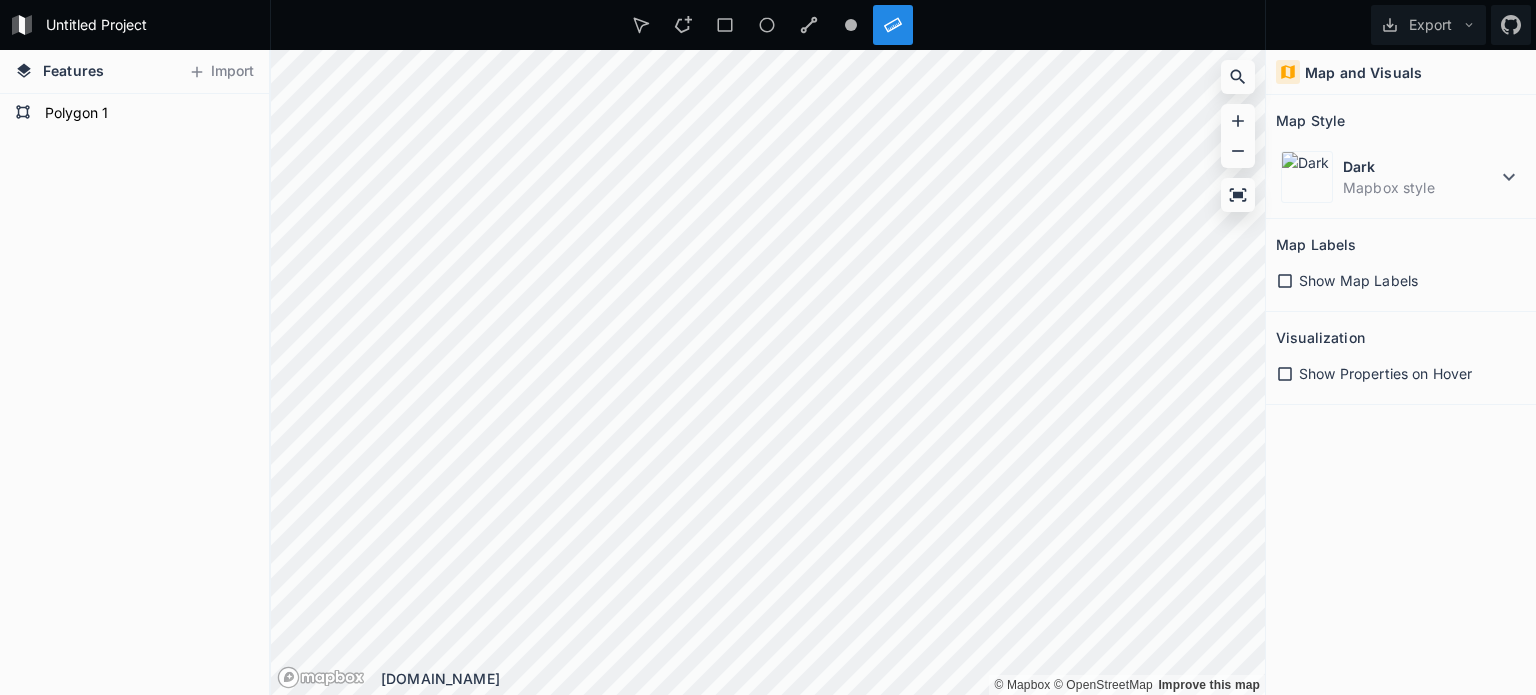 click on "Untitled Project  Export  Features  Import  Polygon 1 © Mapbox   © OpenStreetMap   Improve this map © Mapbox   © OpenStreetMap   Improve this map [DOMAIN_NAME] Map and Visuals Map Style Dark Mapbox style Map Labels Show Map Labels Visualization Show Properties on Hover" at bounding box center (768, 347) 